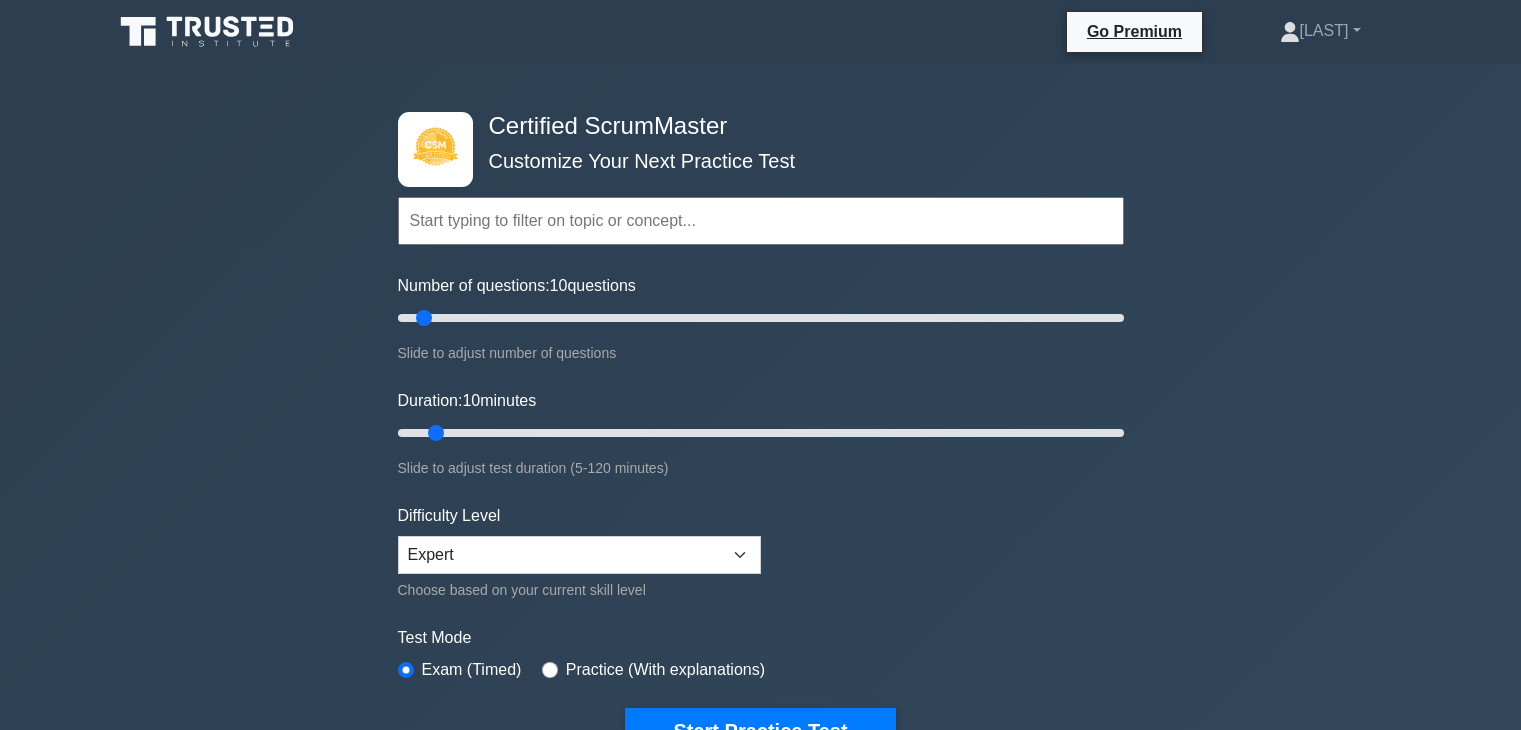 scroll, scrollTop: 500, scrollLeft: 0, axis: vertical 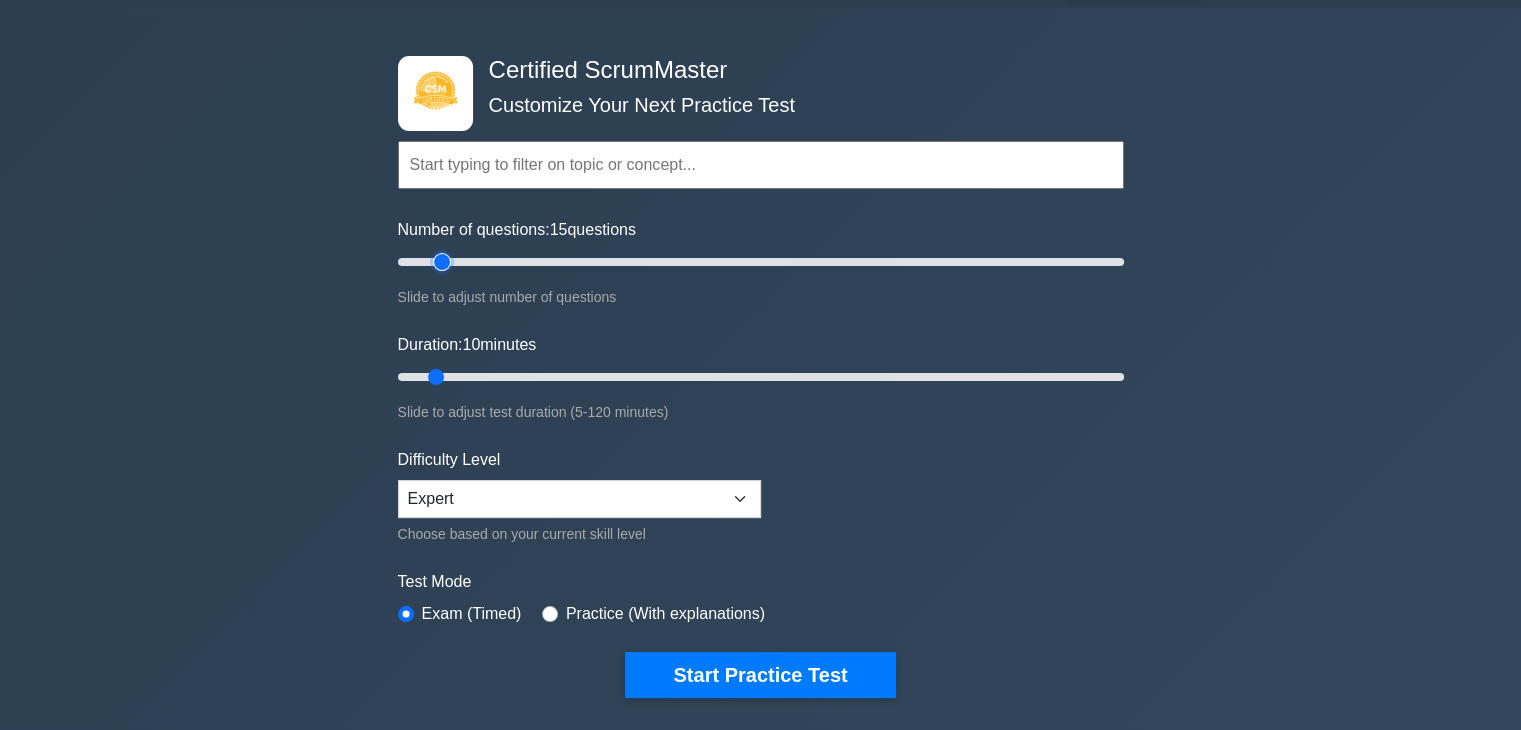 type on "15" 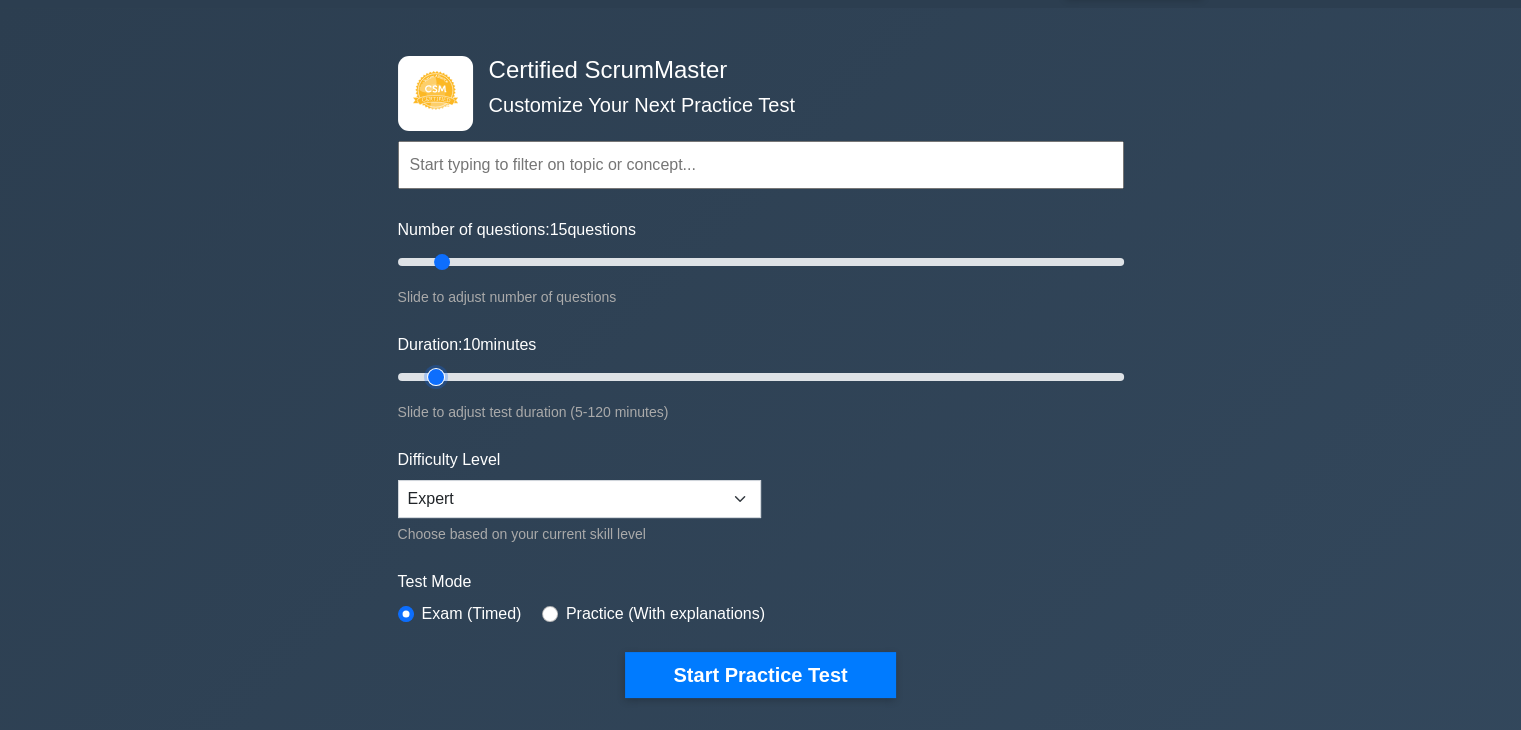 click on "Duration:  10  minutes" at bounding box center [761, 377] 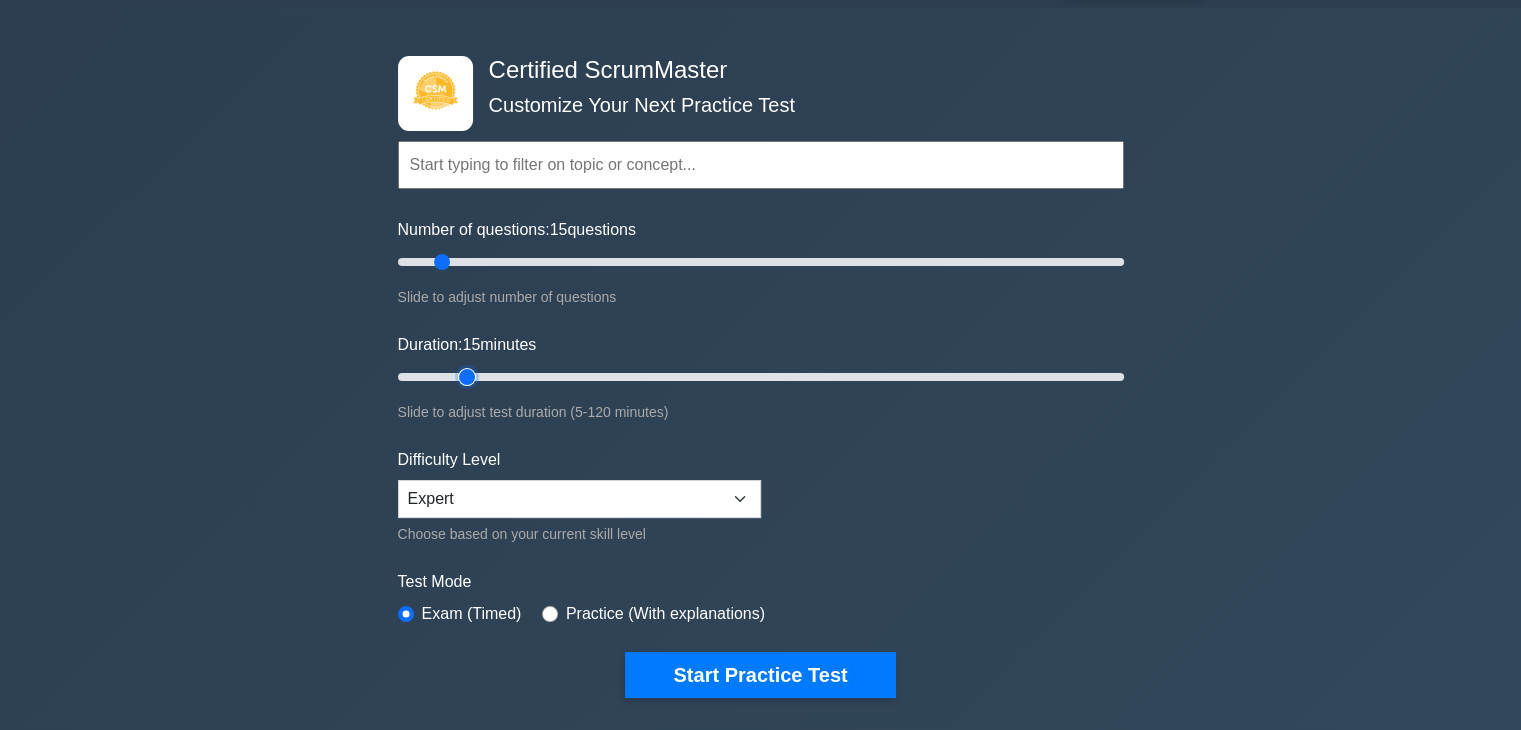 type on "15" 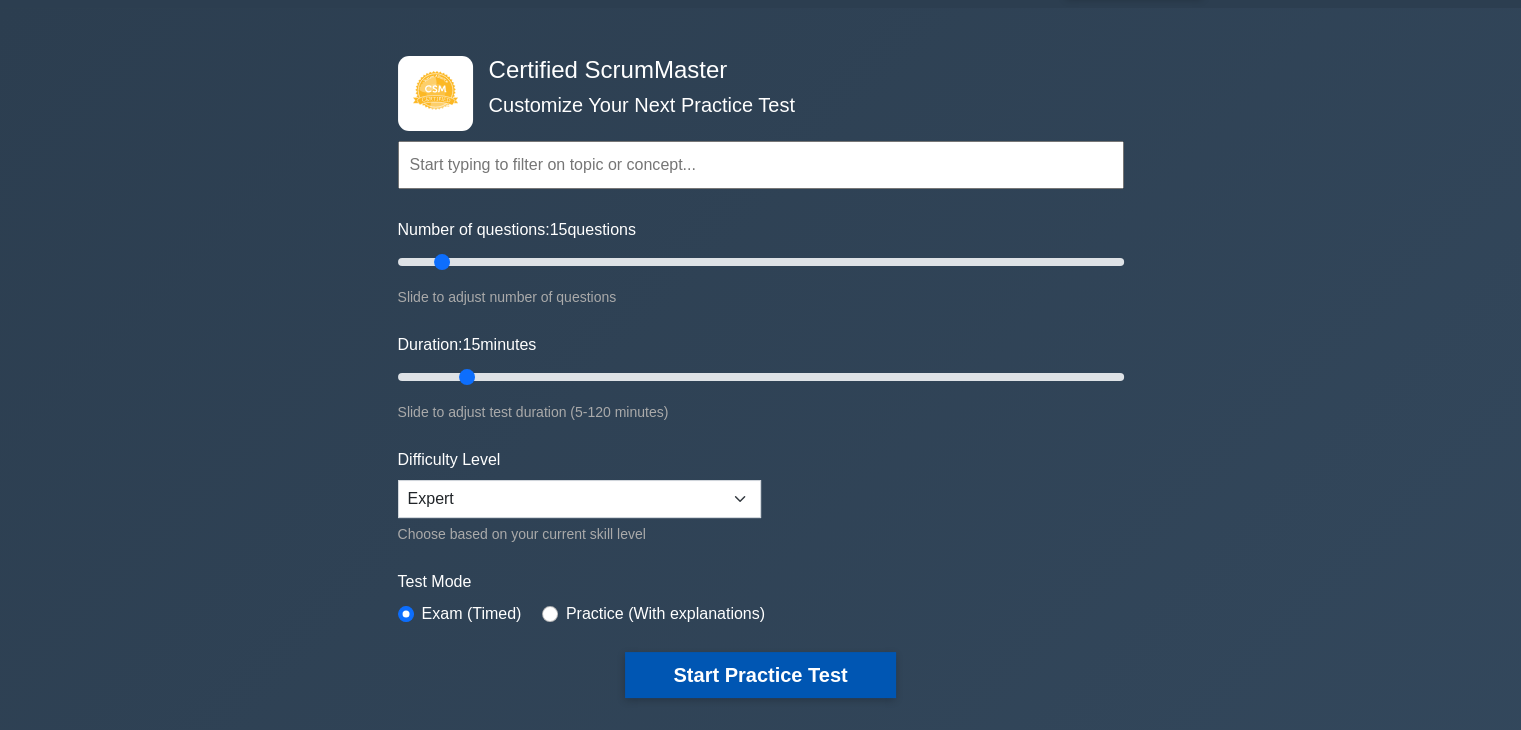click on "Start Practice Test" at bounding box center [760, 675] 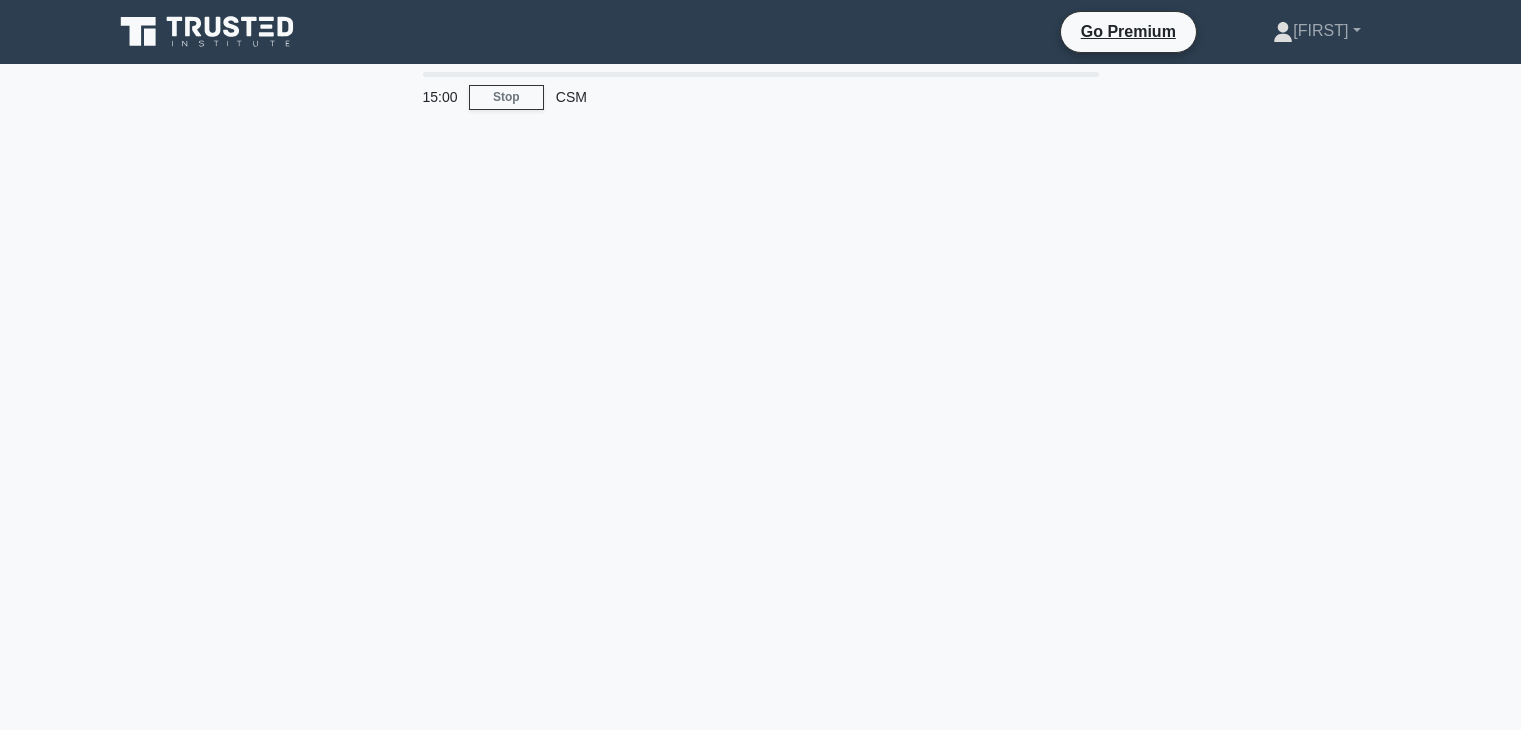 scroll, scrollTop: 0, scrollLeft: 0, axis: both 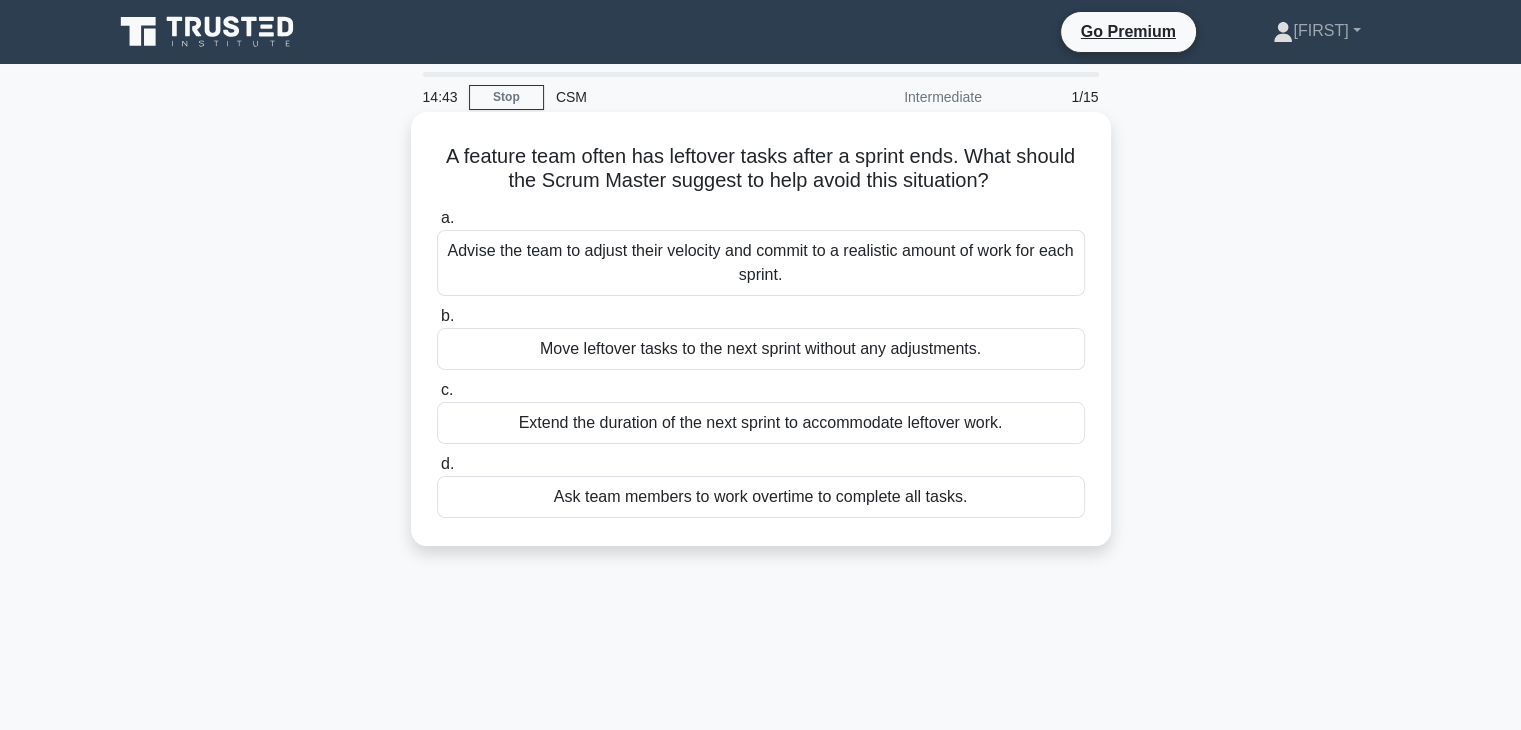click on "Advise the team to adjust their velocity and commit to a realistic amount of work for each sprint." at bounding box center [761, 263] 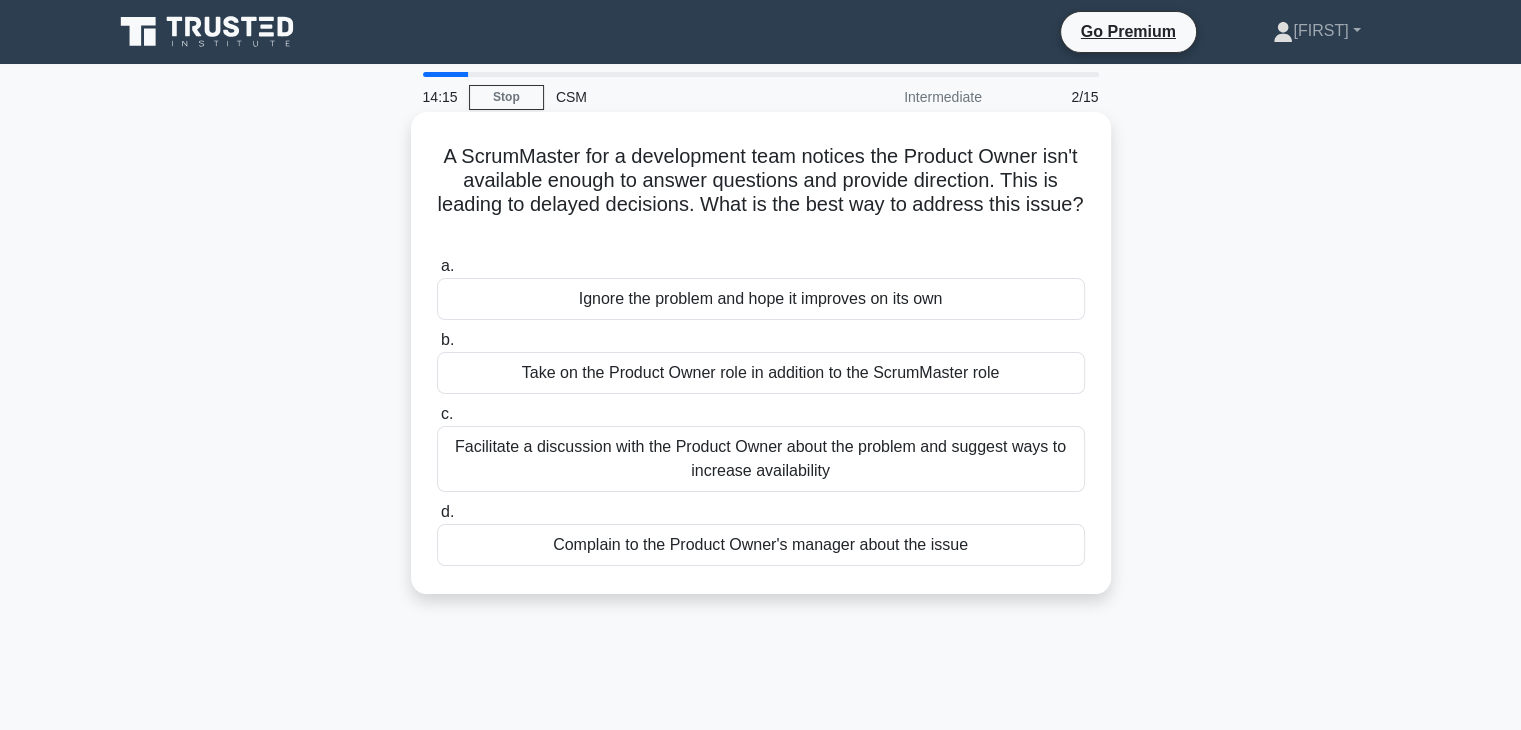 click on "Facilitate a discussion with the Product Owner about the problem and suggest ways to increase availability" at bounding box center (761, 459) 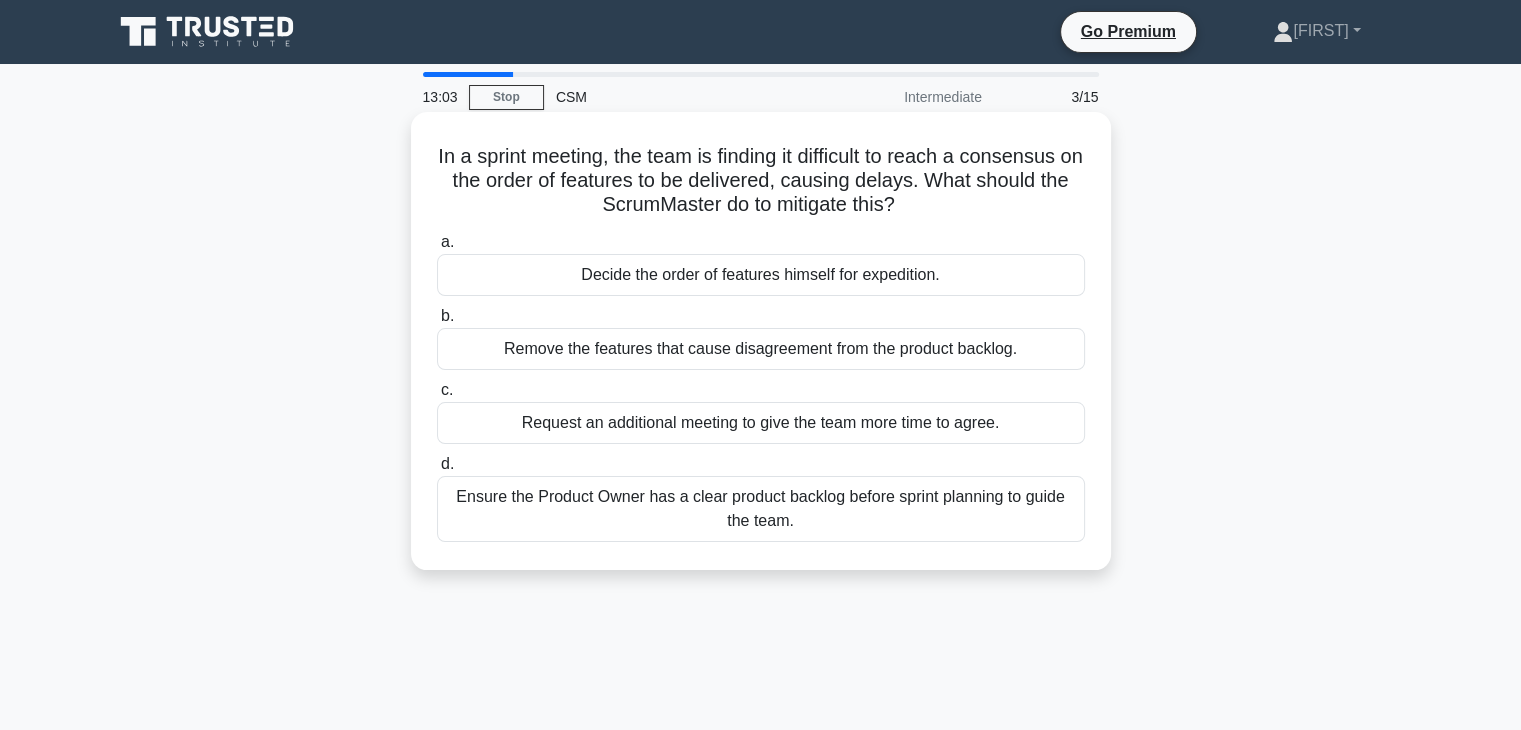click on "Ensure the Product Owner has a clear product backlog before sprint planning to guide the team." at bounding box center [761, 509] 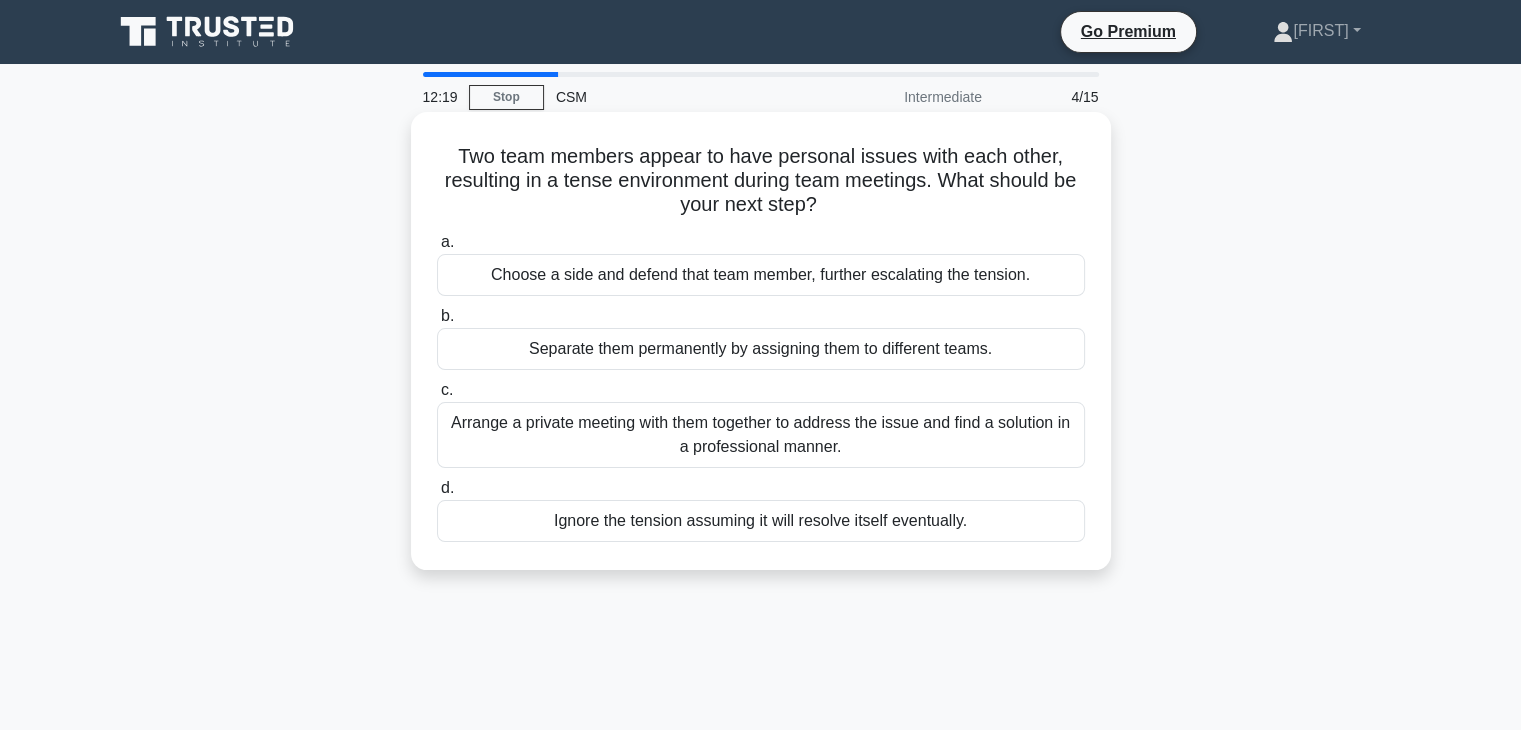 click on "Arrange a private meeting with them together to address the issue and find a solution in a professional manner." at bounding box center (761, 435) 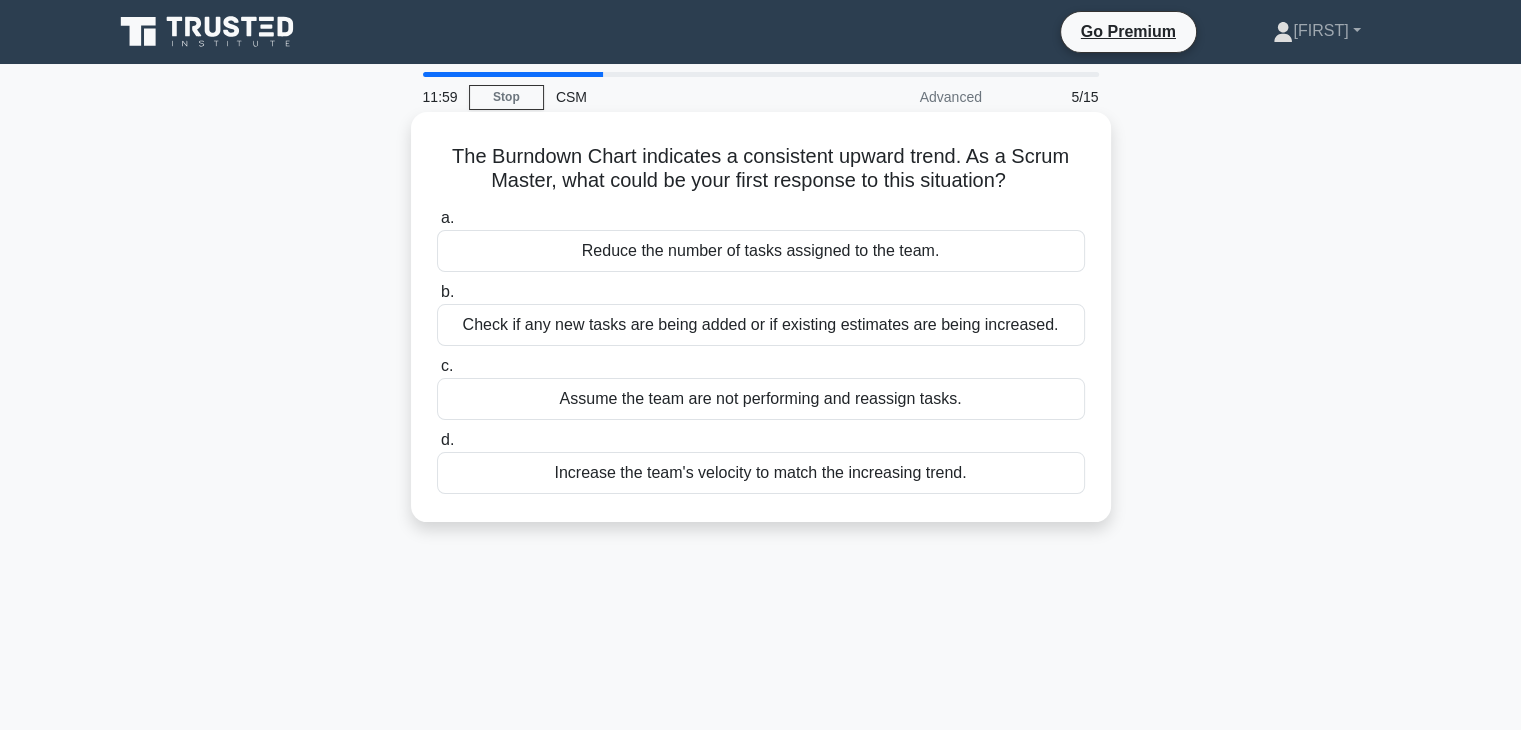 click on "Check if any new tasks are being added or if existing estimates are being increased." at bounding box center (761, 325) 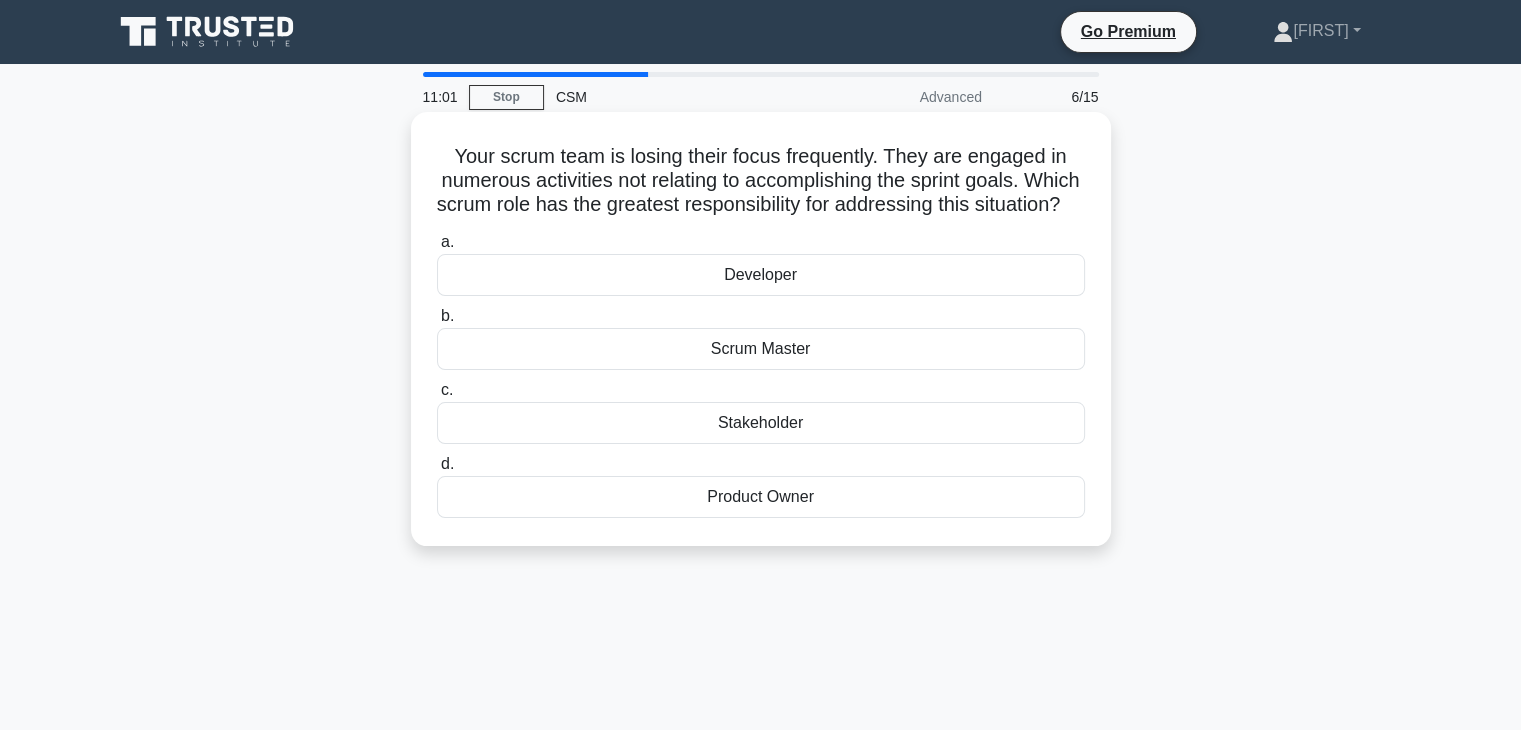 click on "Scrum Master" at bounding box center (761, 349) 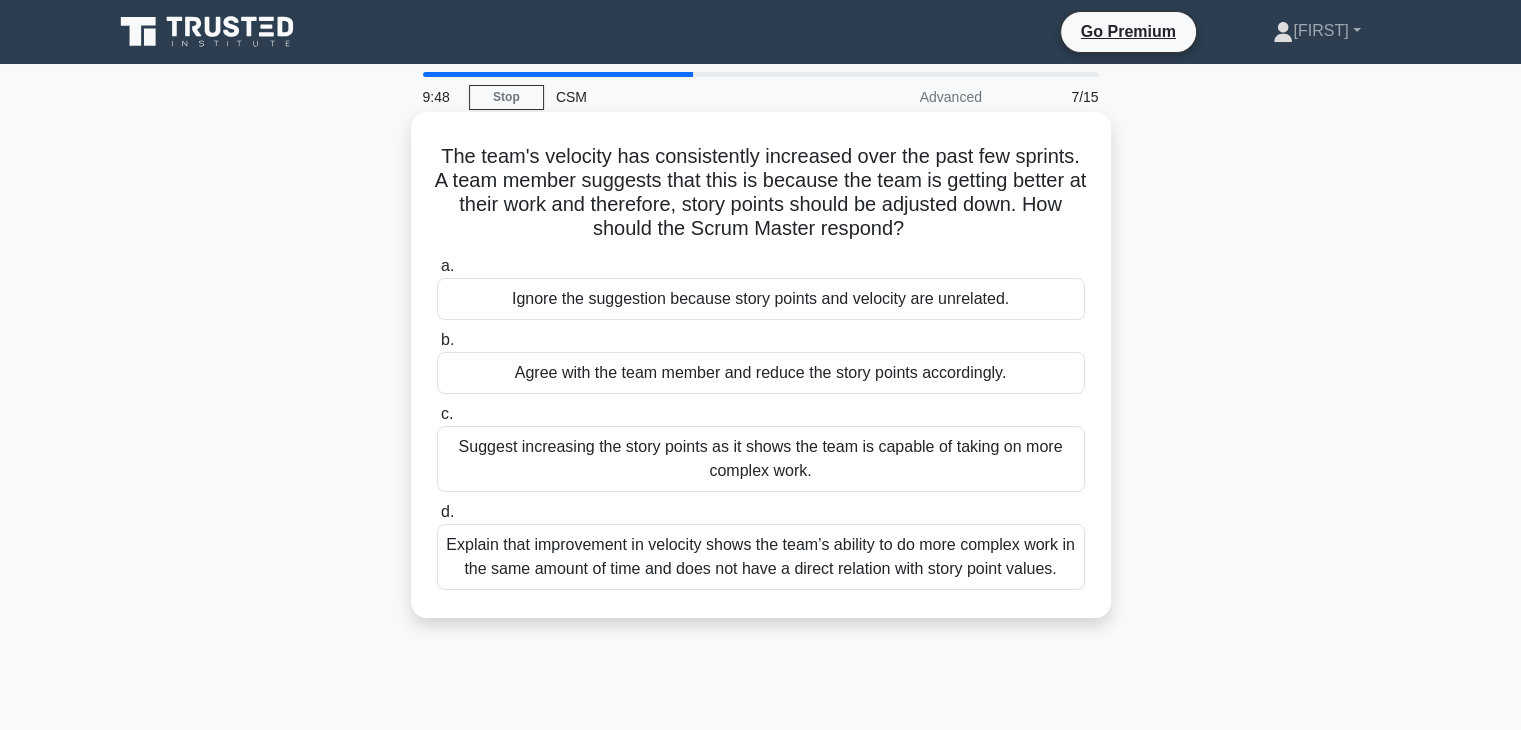click on "Explain that improvement in velocity shows the team’s ability to do more complex work in the same amount of time and does not have a direct relation with story point values." at bounding box center [761, 557] 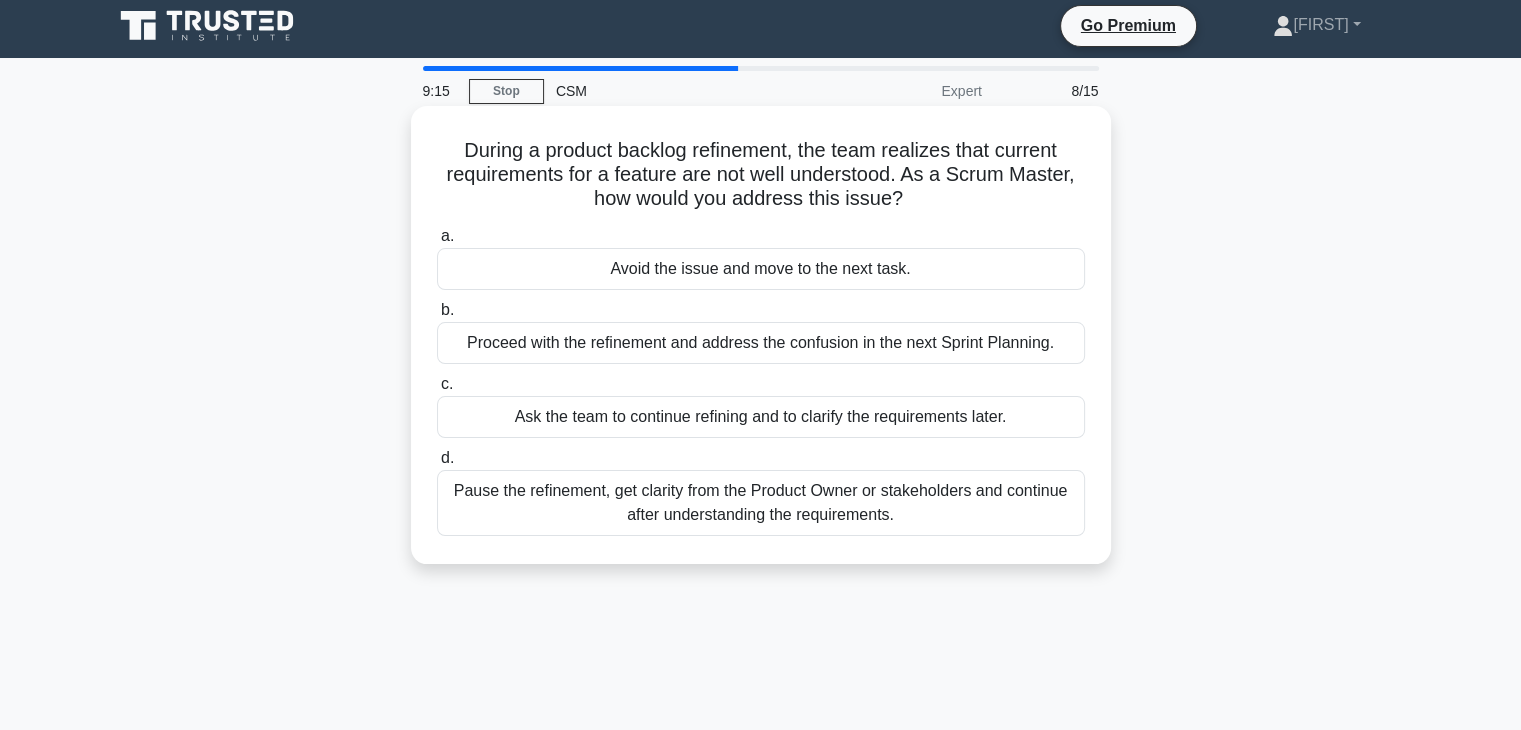 scroll, scrollTop: 0, scrollLeft: 0, axis: both 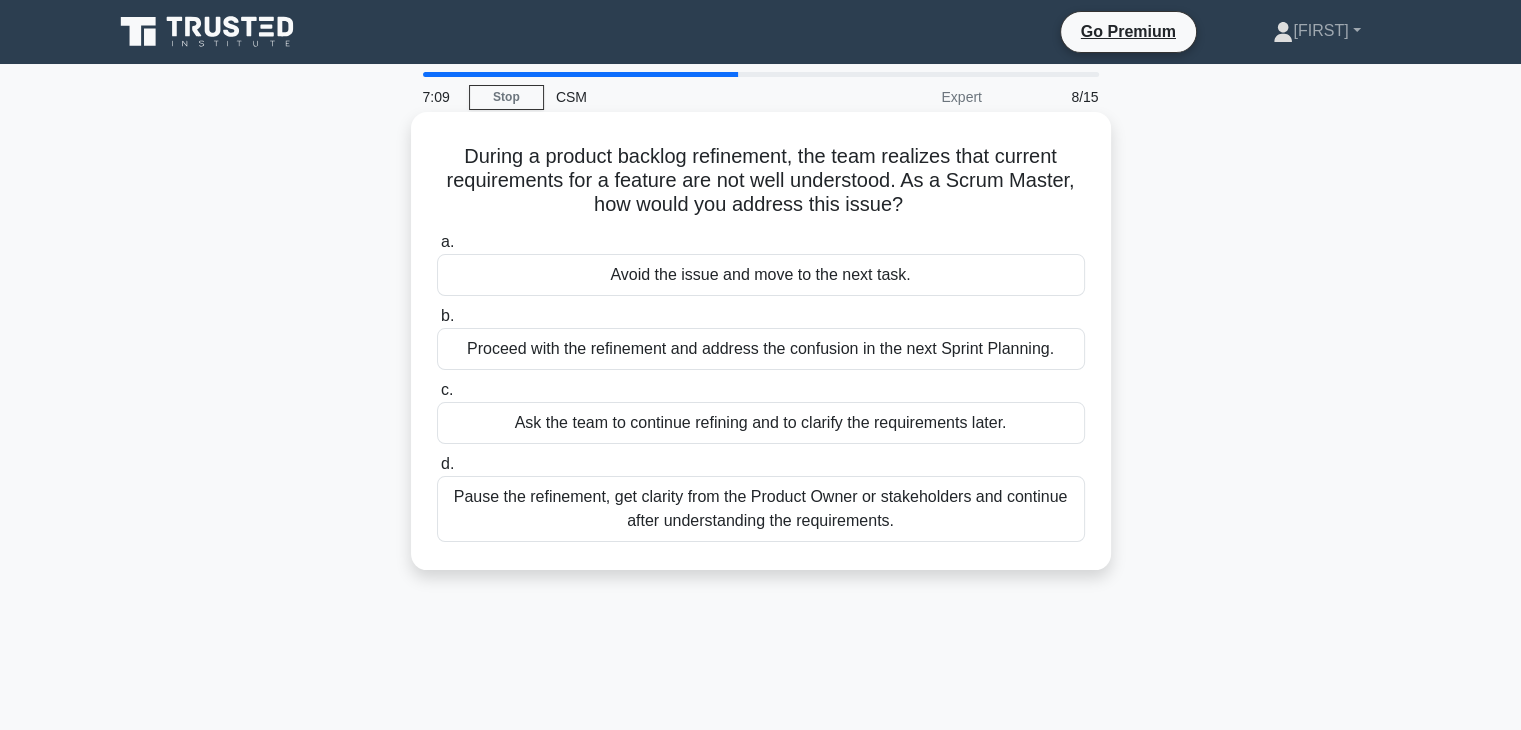 click on "Pause the refinement, get clarity from the Product Owner or stakeholders and continue after understanding the requirements." at bounding box center (761, 509) 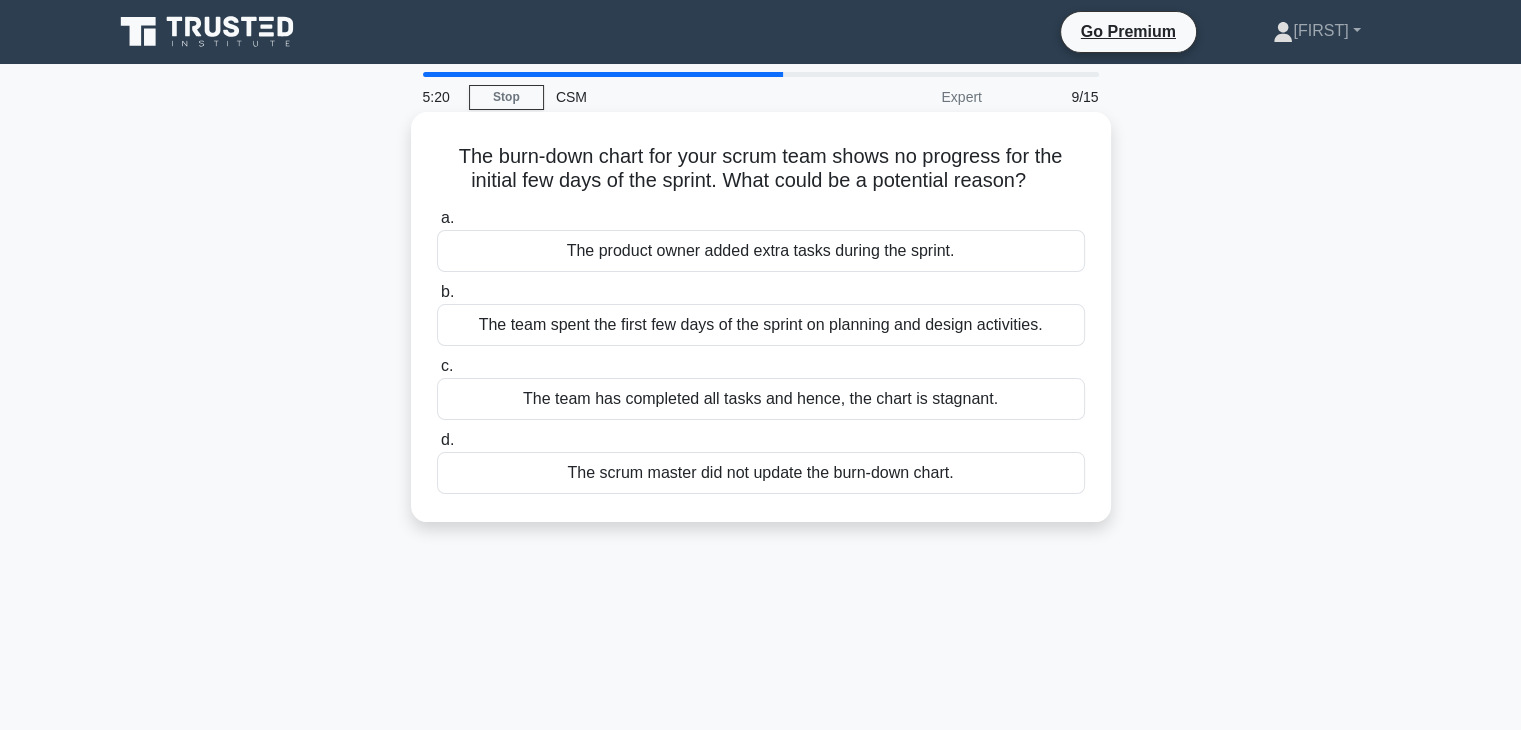 click on "The team spent the first few days of the sprint on planning and design activities." at bounding box center [761, 325] 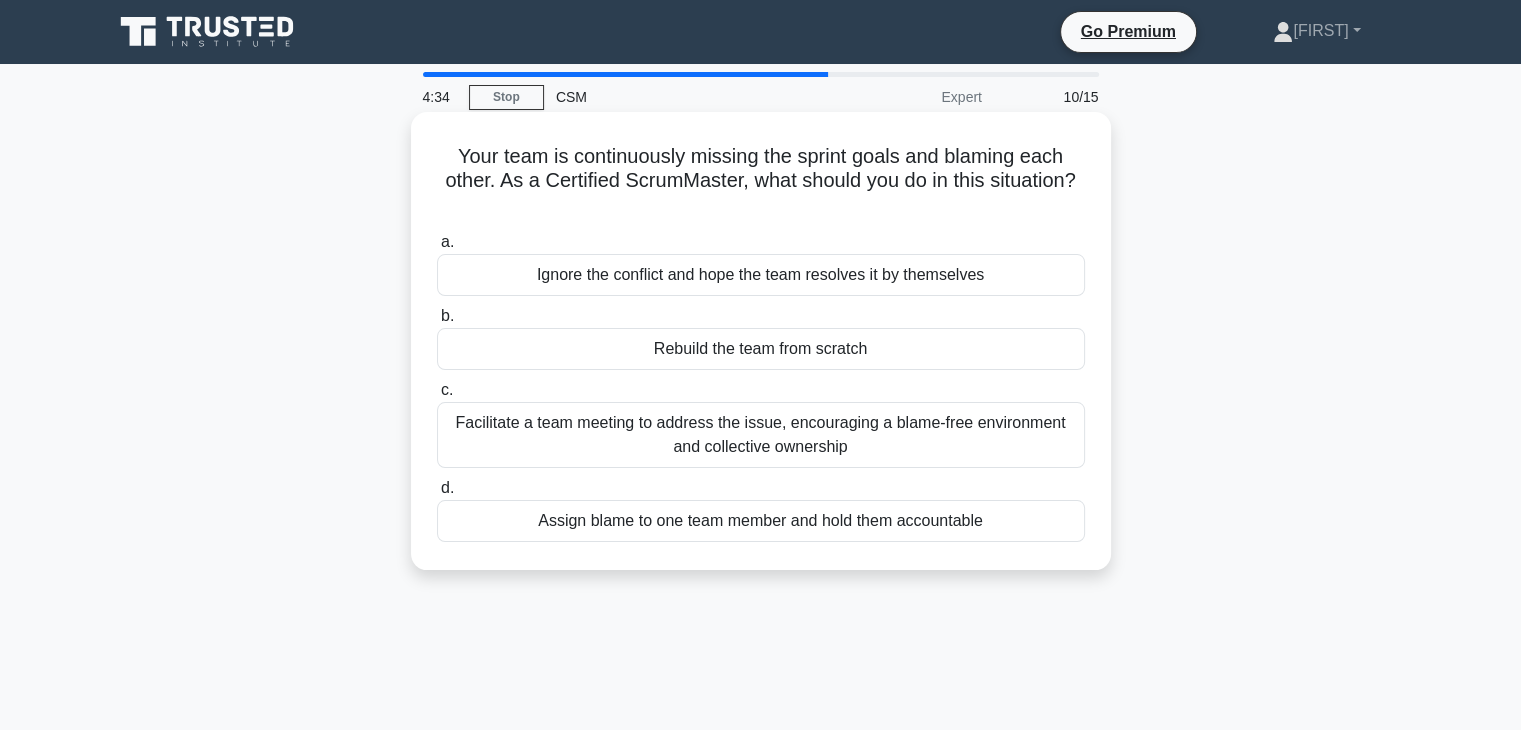 click on "Facilitate a team meeting to address the issue, encouraging a blame-free environment and collective ownership" at bounding box center (761, 435) 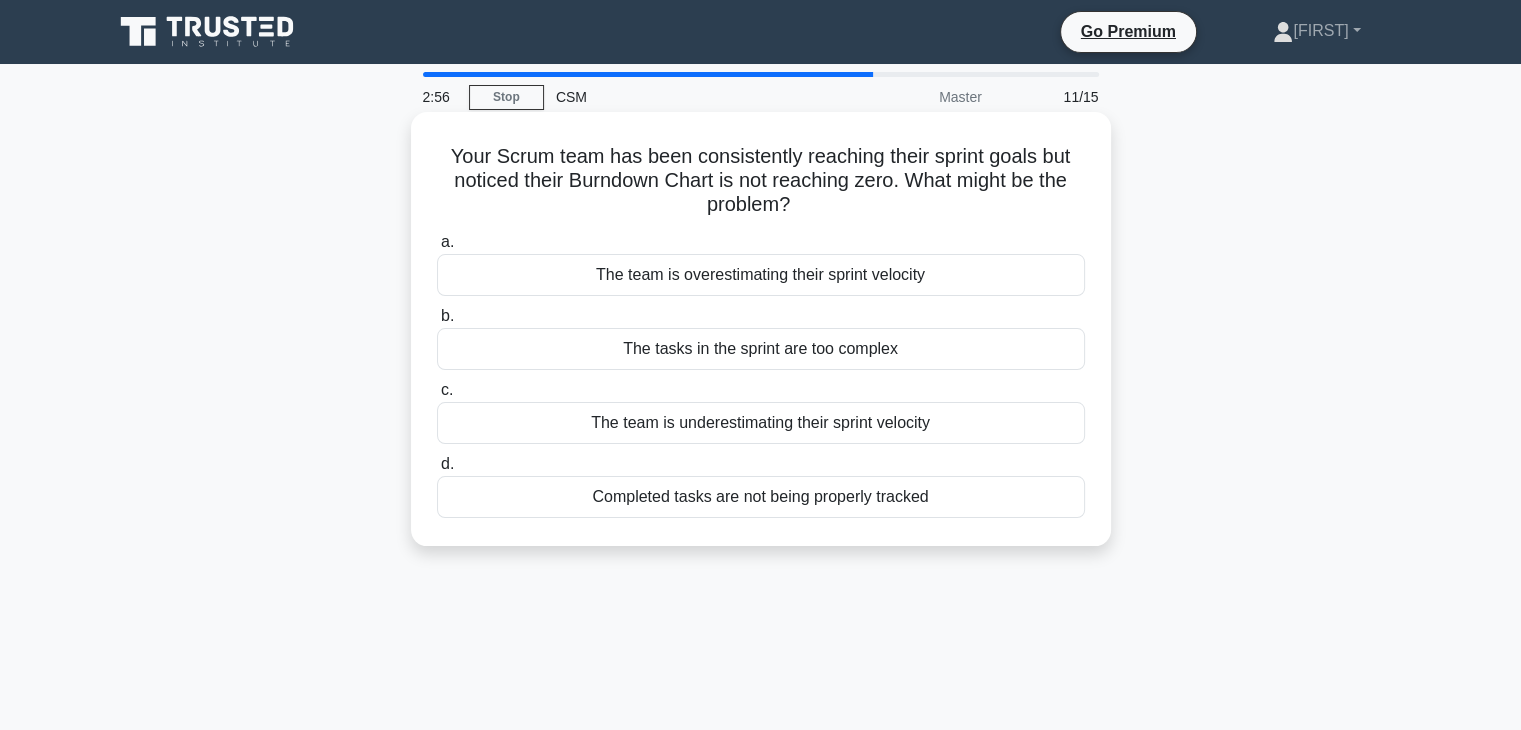 drag, startPoint x: 888, startPoint y: 473, endPoint x: 923, endPoint y: 464, distance: 36.138622 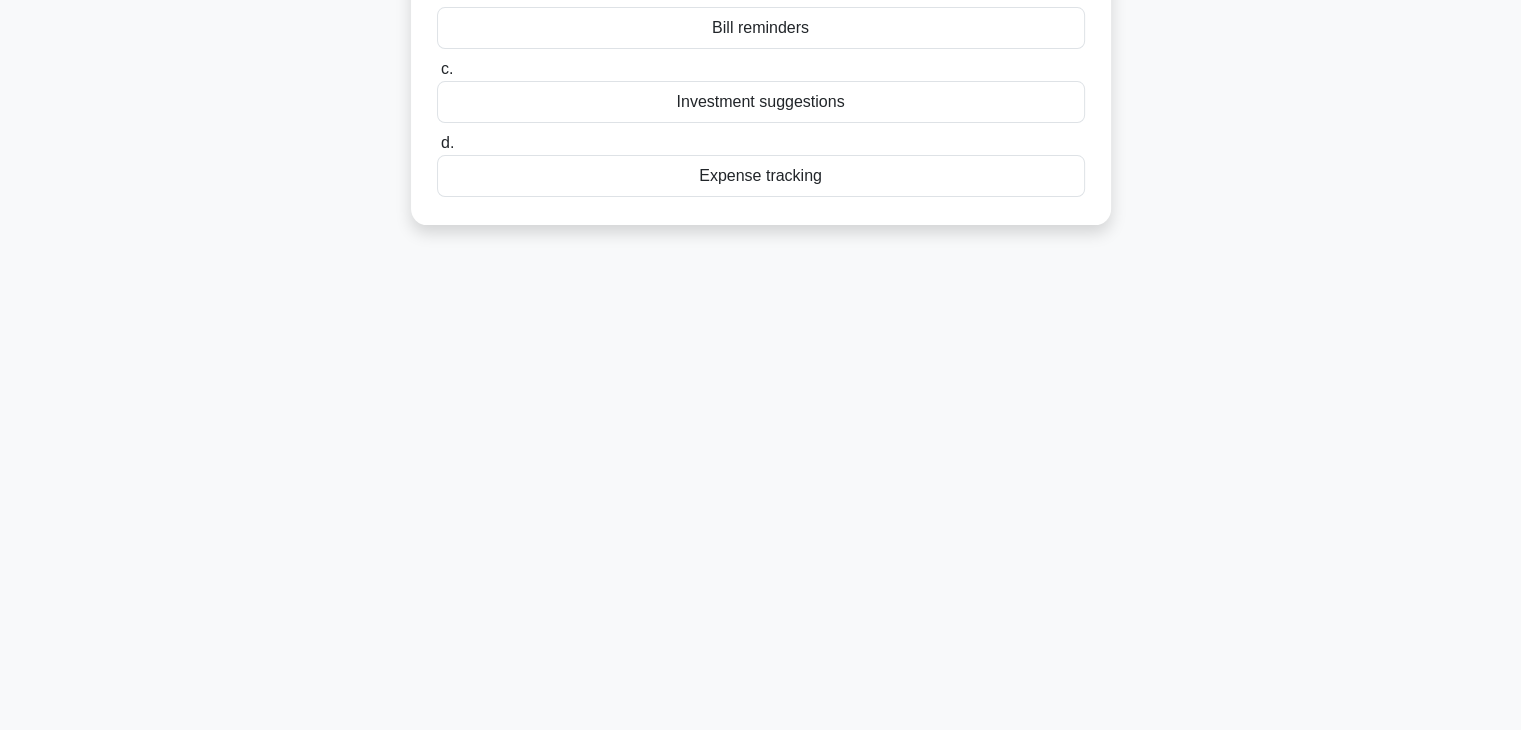 scroll, scrollTop: 0, scrollLeft: 0, axis: both 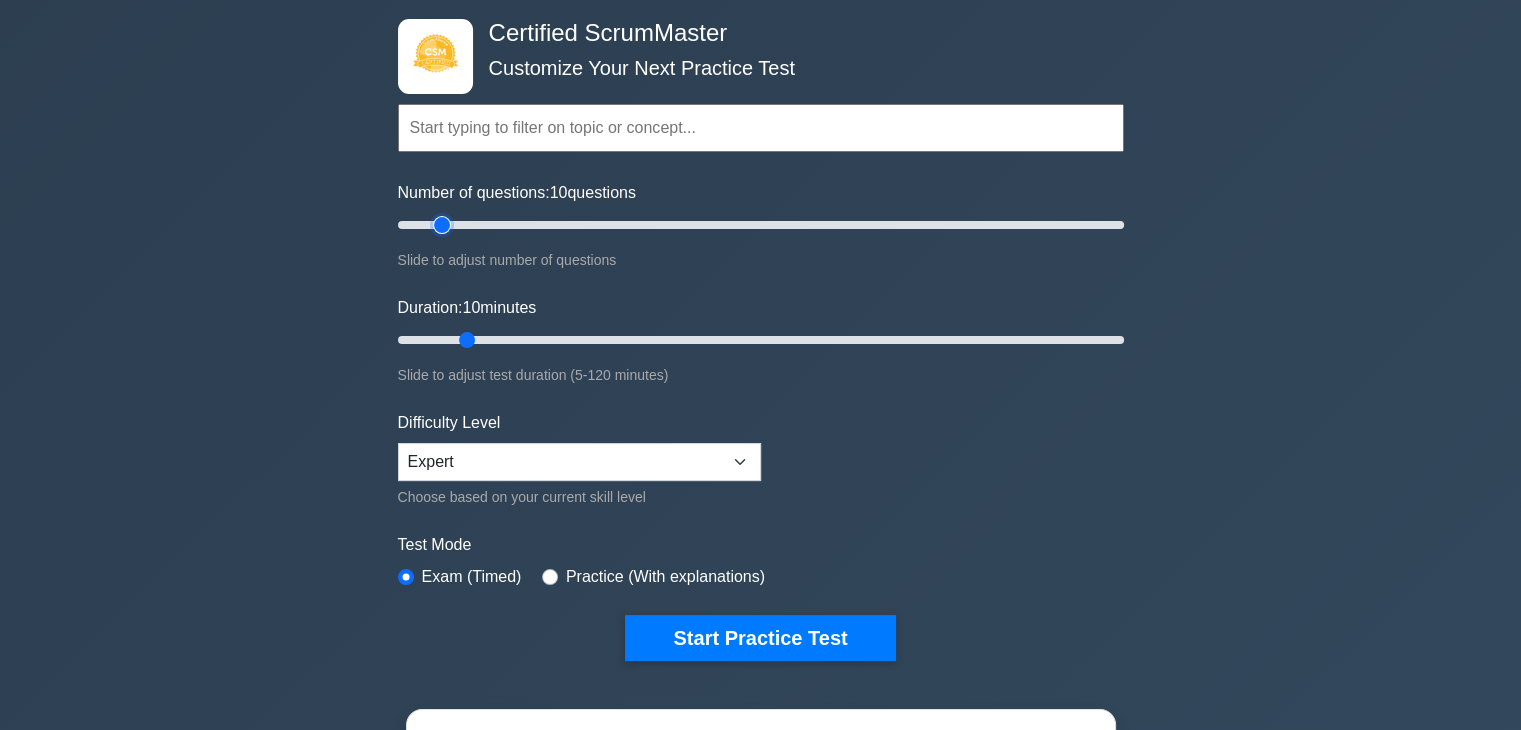 click on "Number of questions:  10  questions" at bounding box center [761, 225] 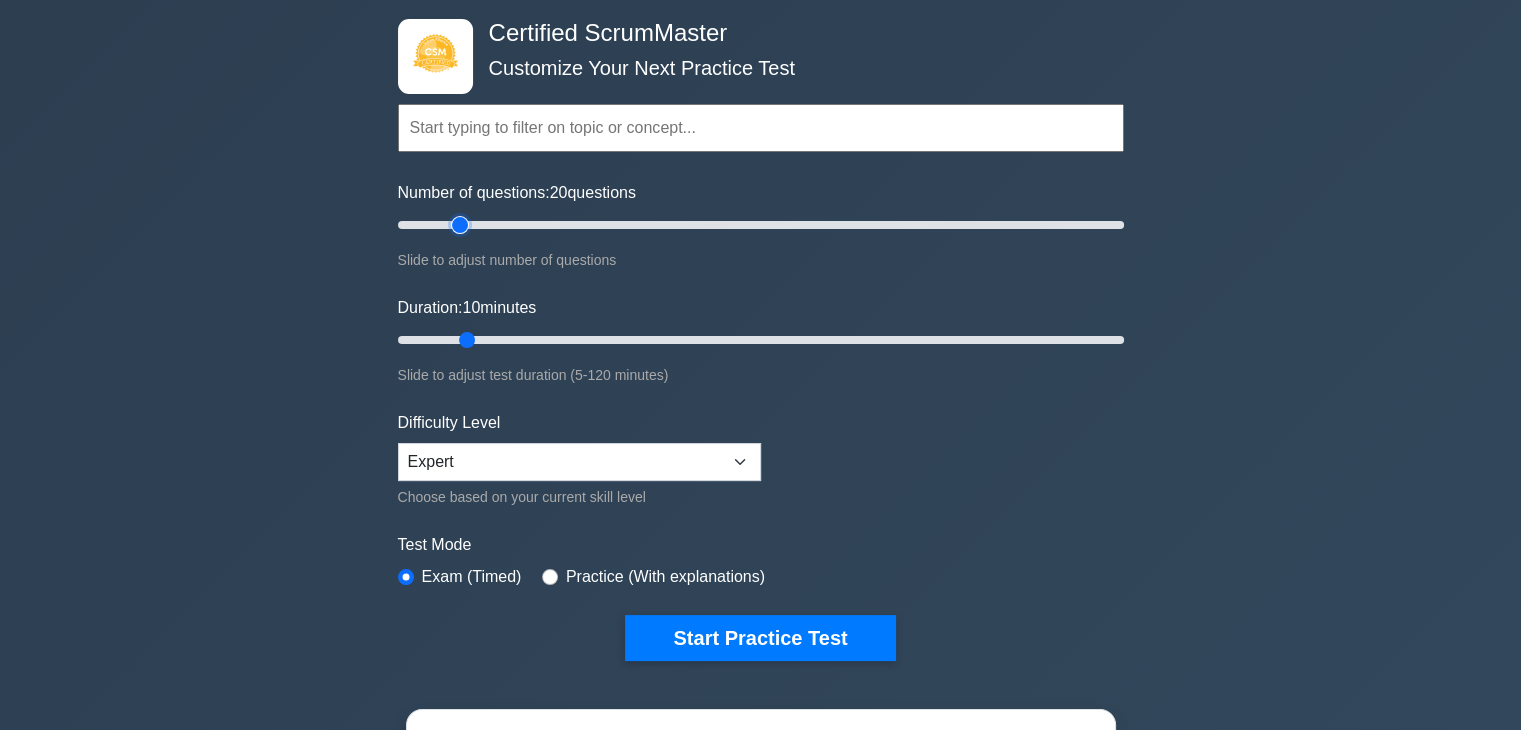 type on "20" 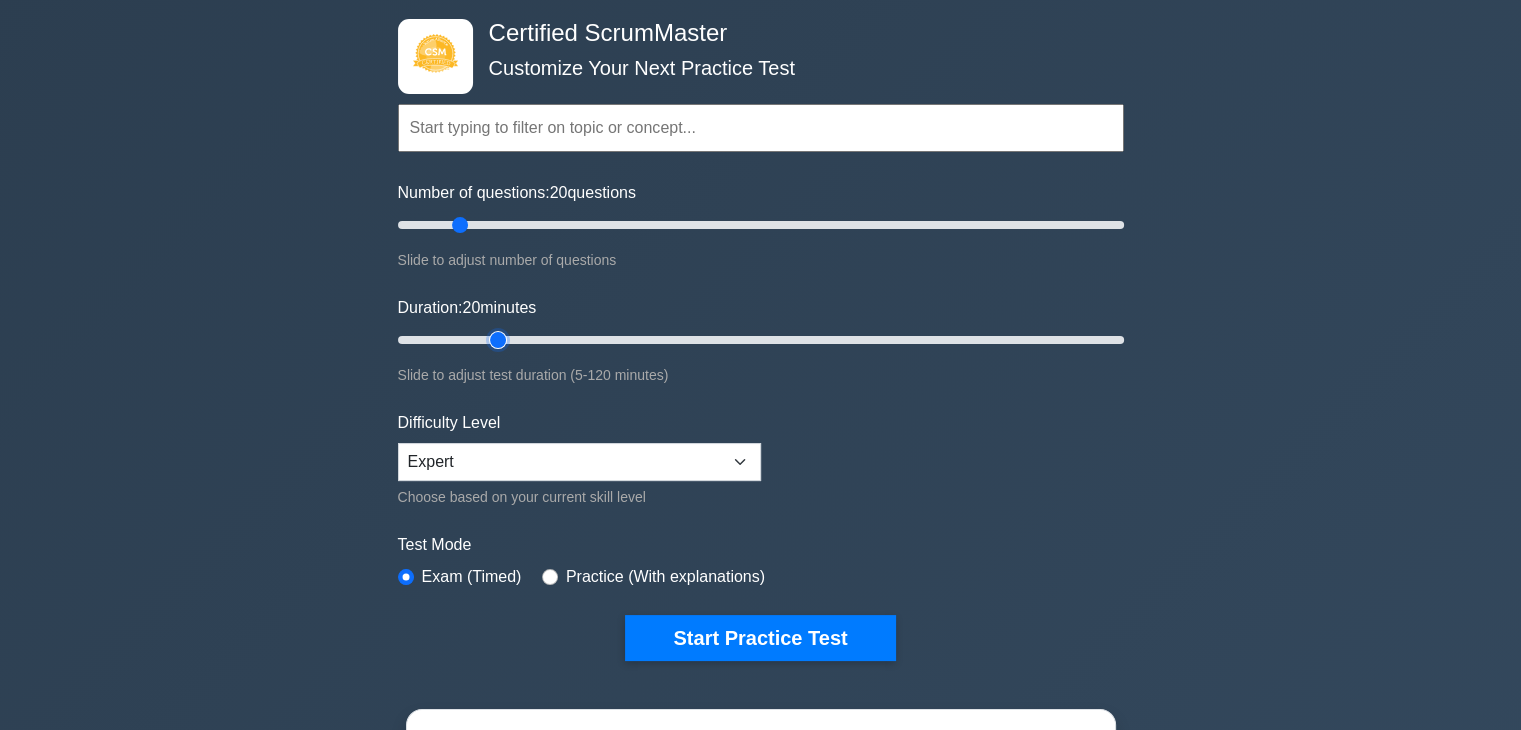 type on "20" 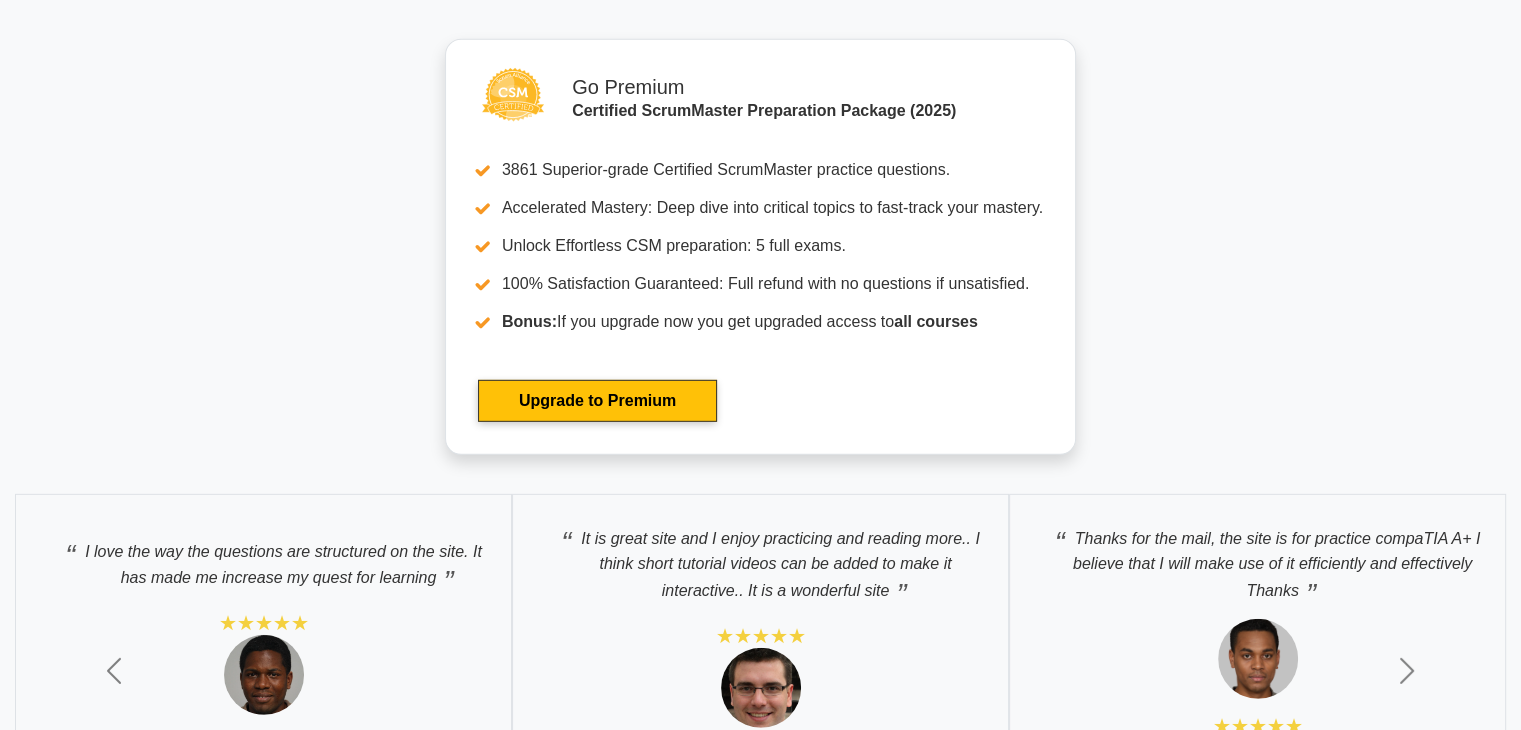 scroll, scrollTop: 5878, scrollLeft: 0, axis: vertical 